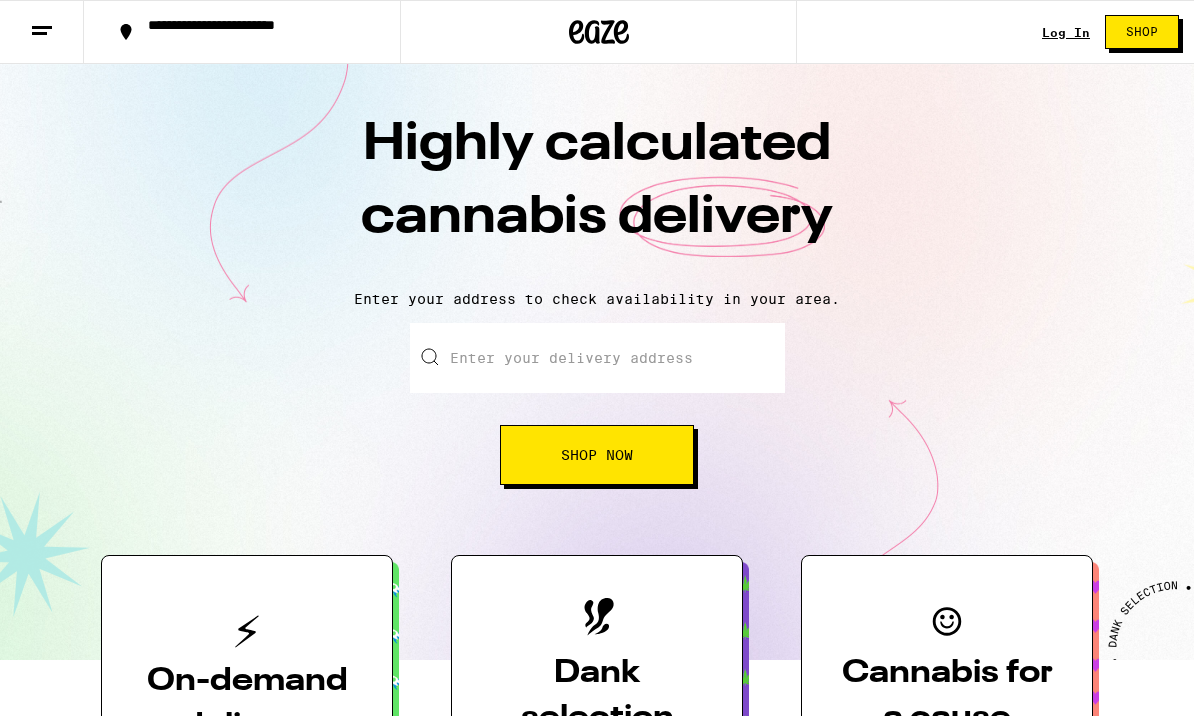 scroll, scrollTop: 0, scrollLeft: 0, axis: both 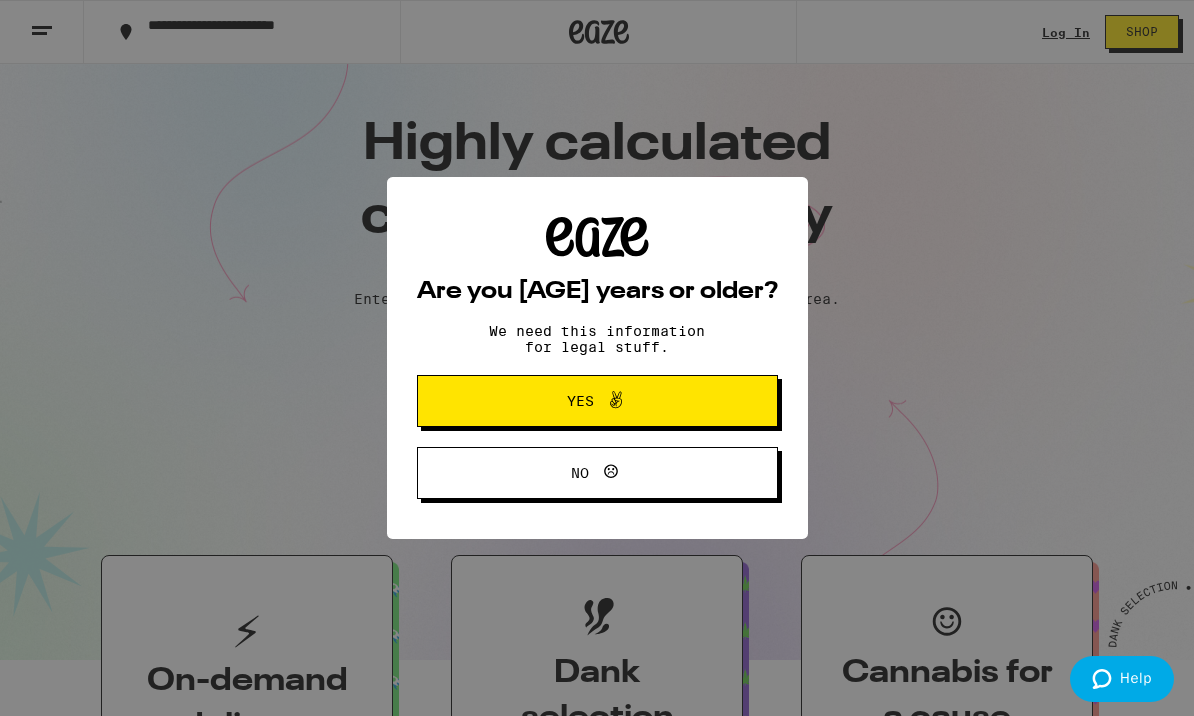 click on "Yes" at bounding box center (597, 401) 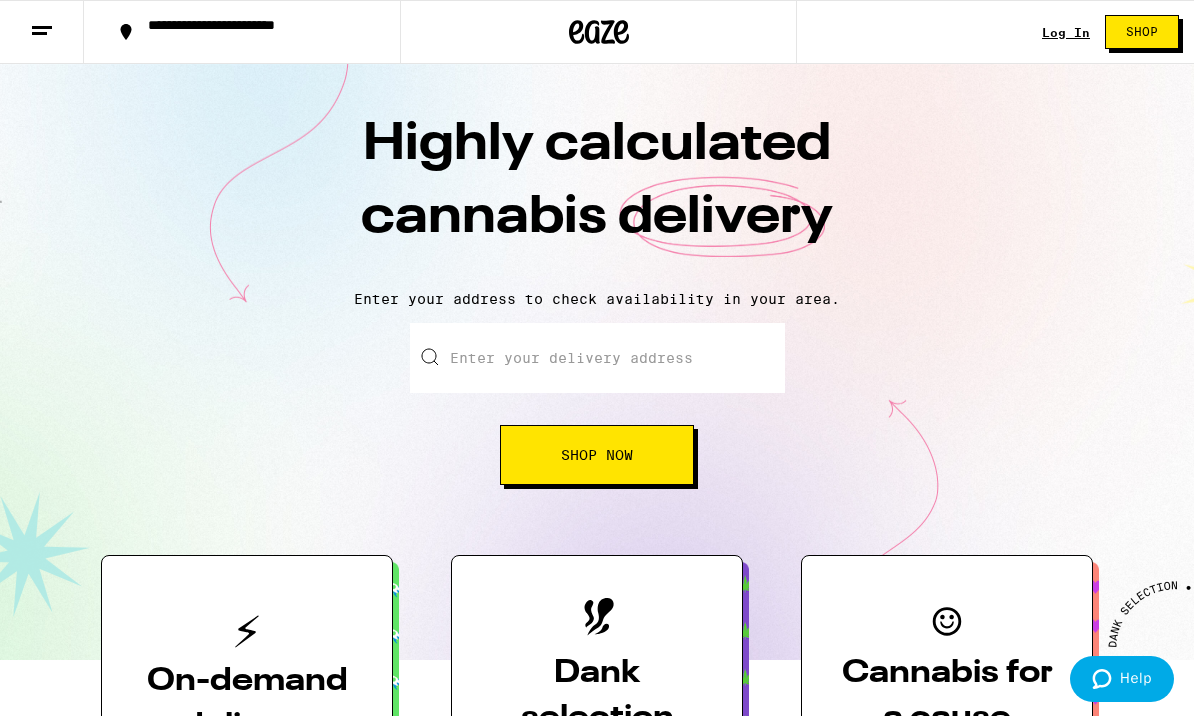 scroll, scrollTop: 0, scrollLeft: 0, axis: both 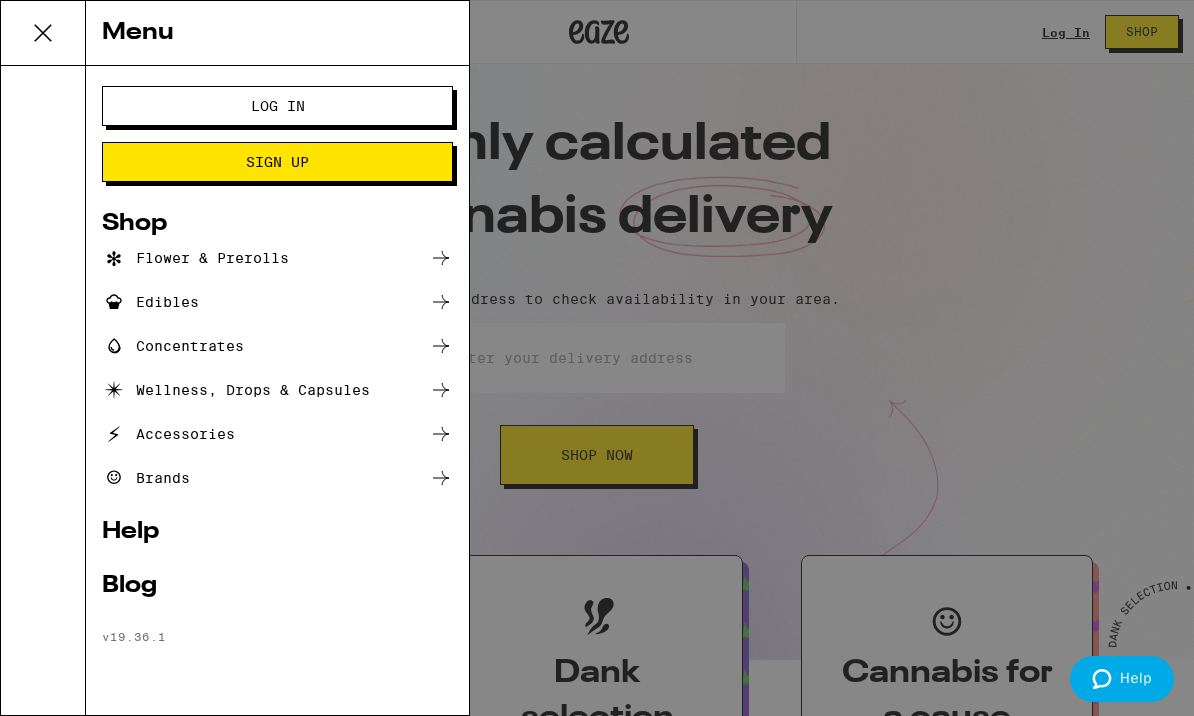 click on "Flower & Prerolls Edibles Concentrates Wellness, Drops & Capsules Accessories Brands" at bounding box center [277, 368] 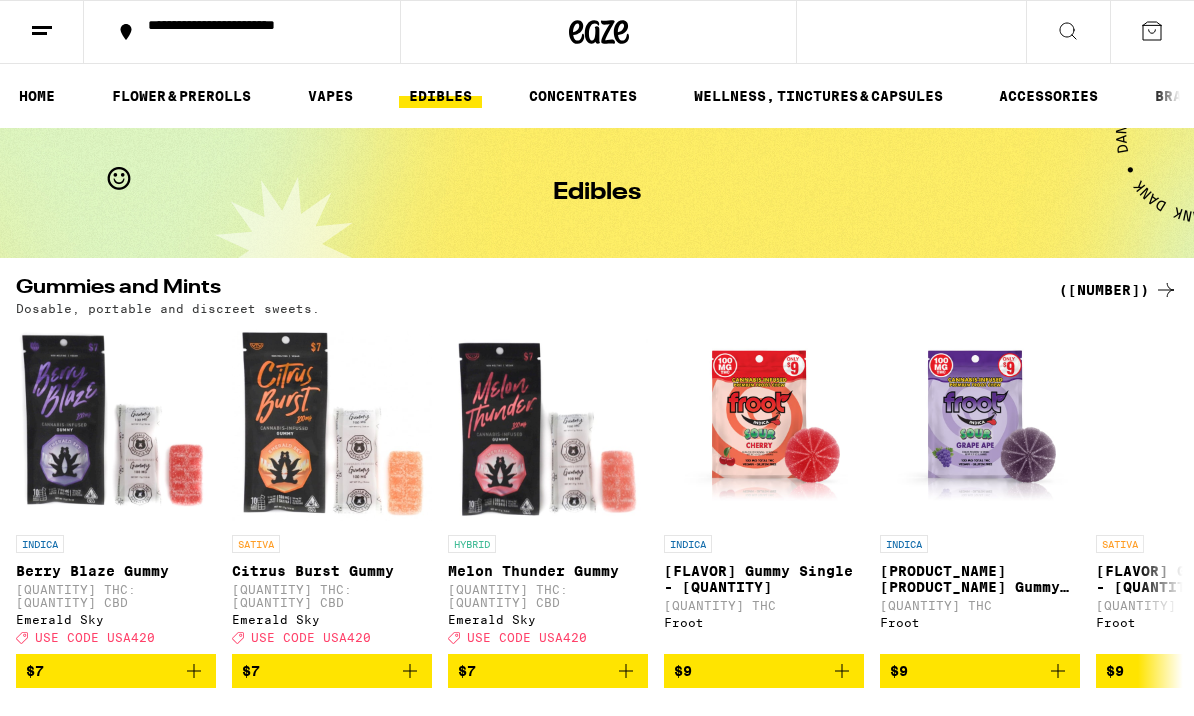 click at bounding box center (1068, 32) 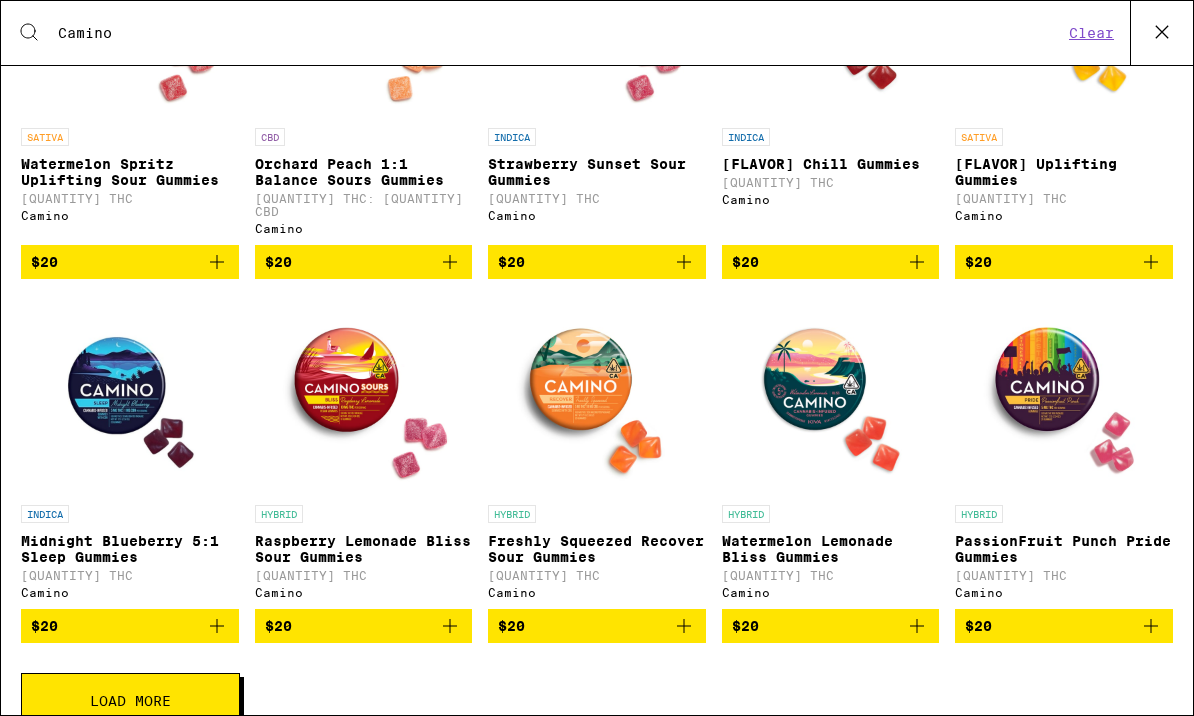 scroll, scrollTop: 500, scrollLeft: 0, axis: vertical 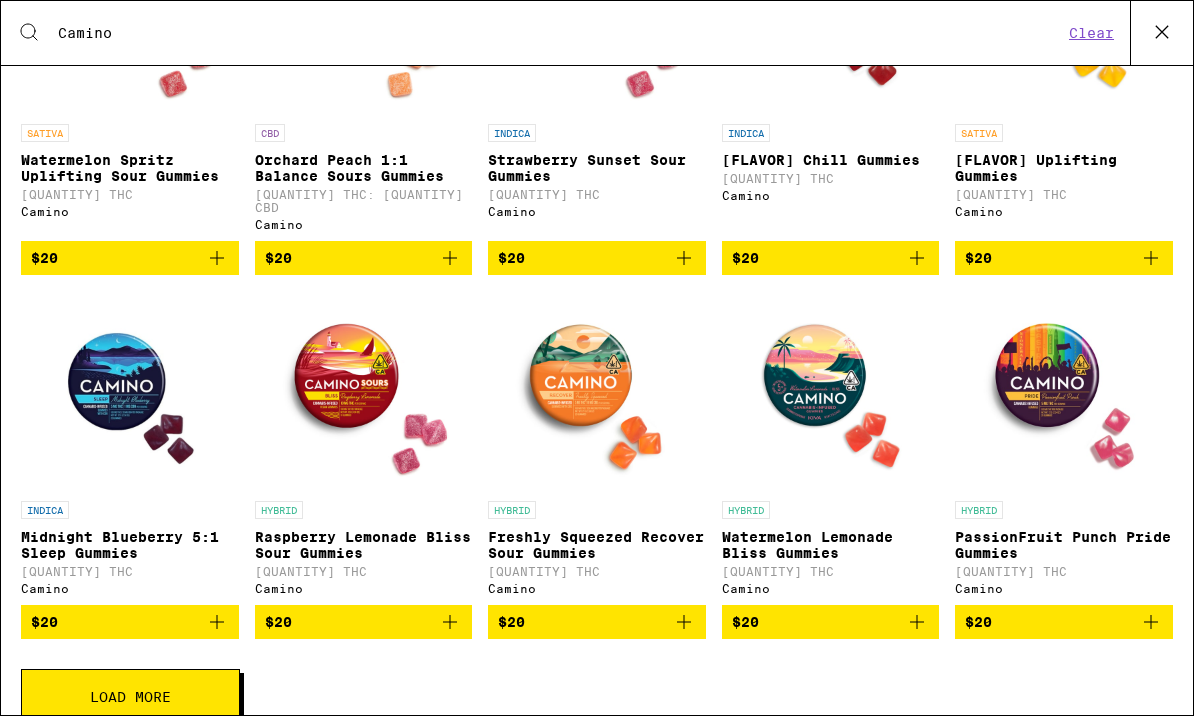 type on "Camino" 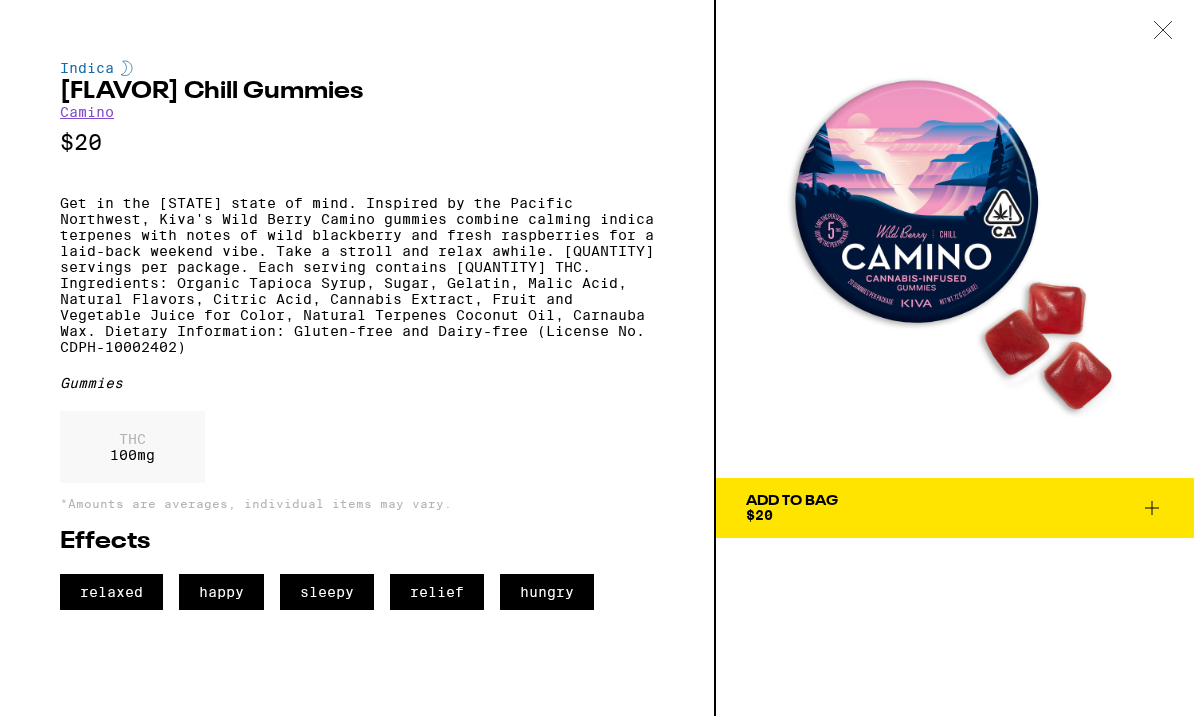 scroll, scrollTop: 0, scrollLeft: 0, axis: both 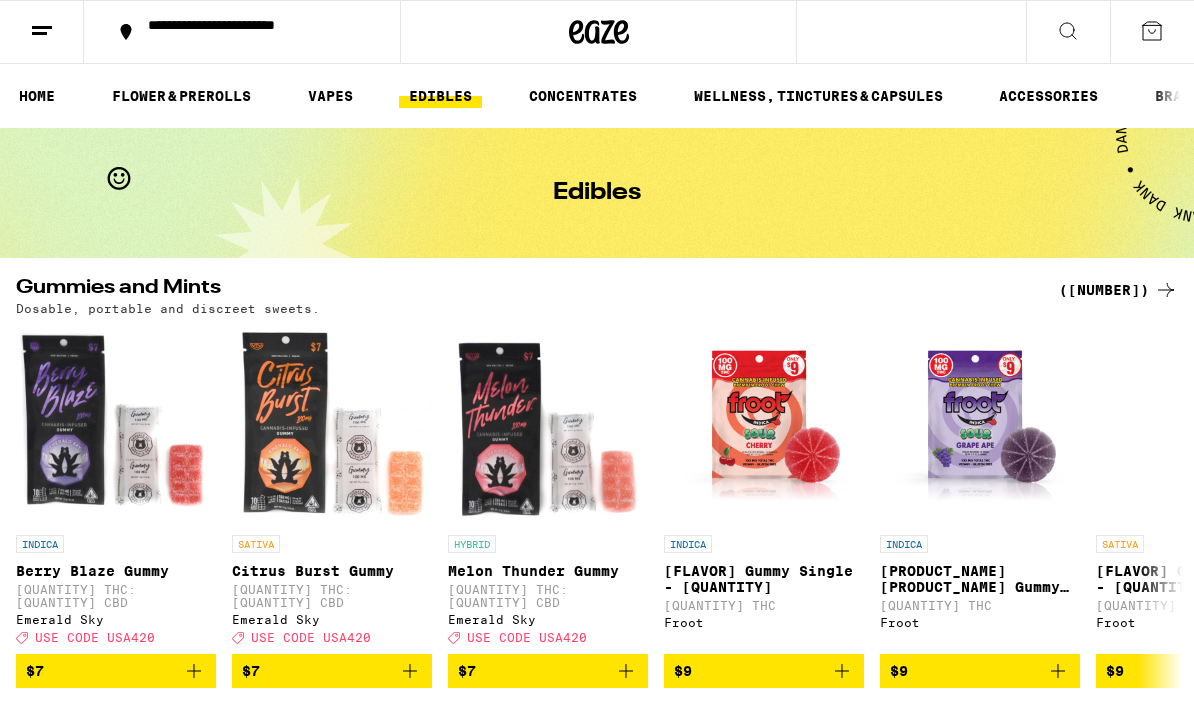 click at bounding box center [1068, 32] 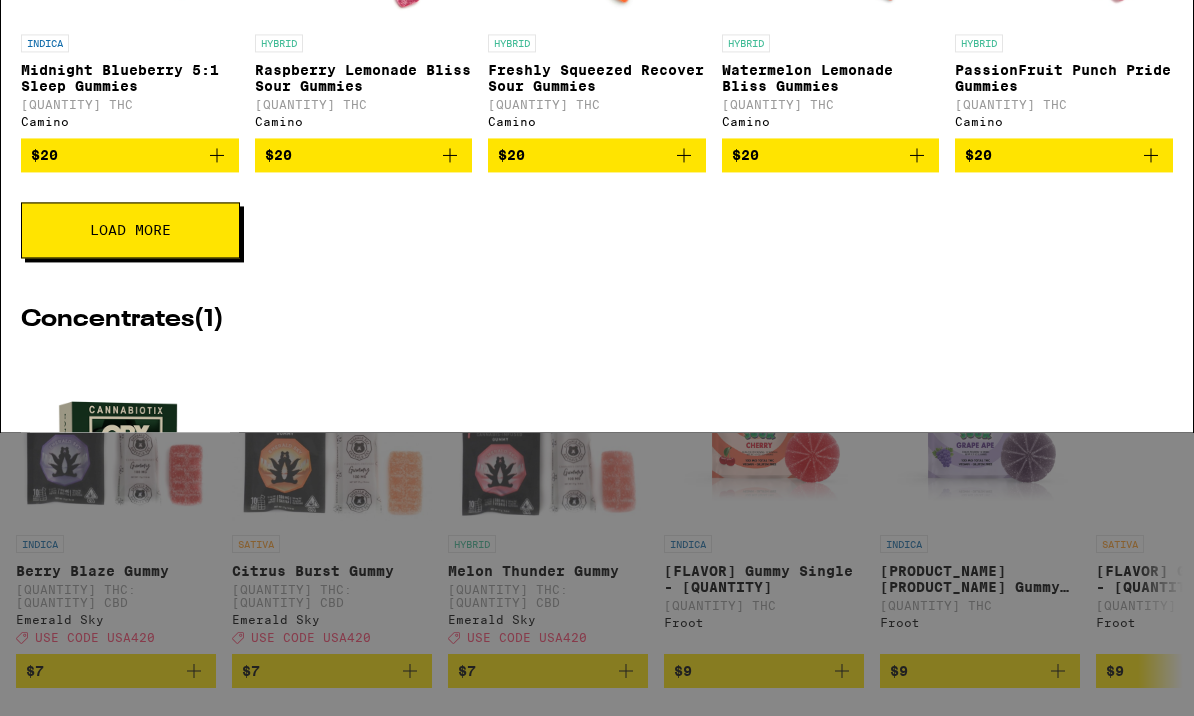 scroll, scrollTop: 687, scrollLeft: 0, axis: vertical 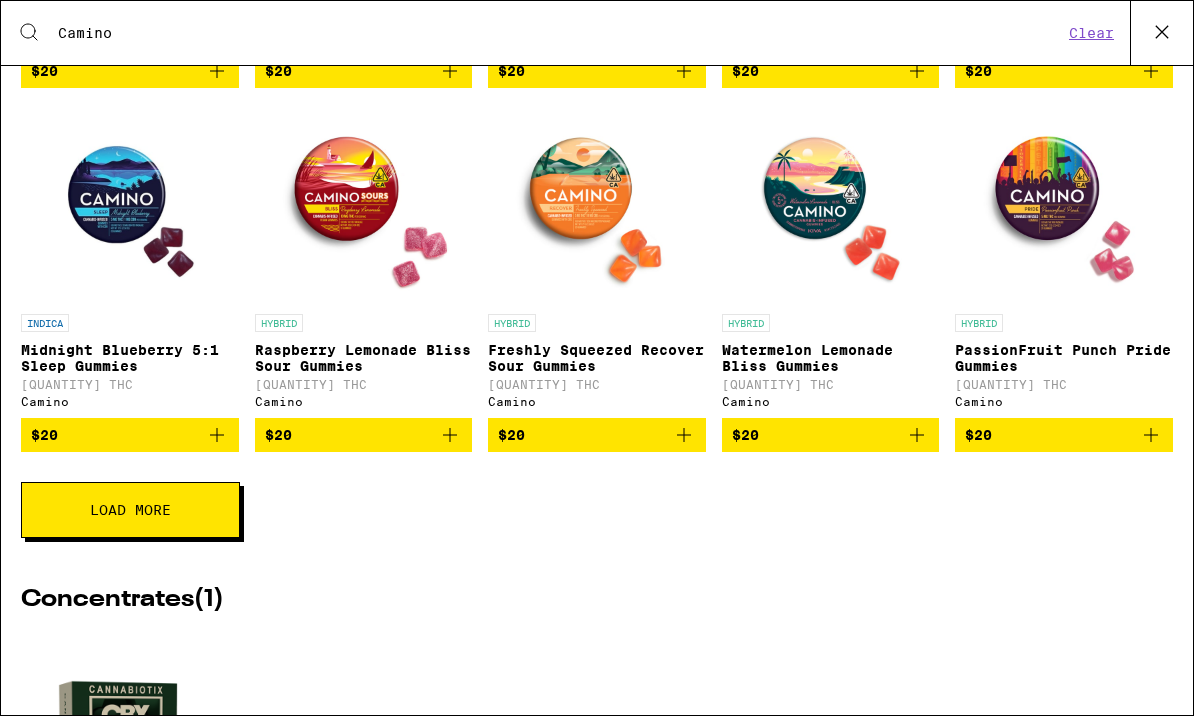 click at bounding box center [363, 204] 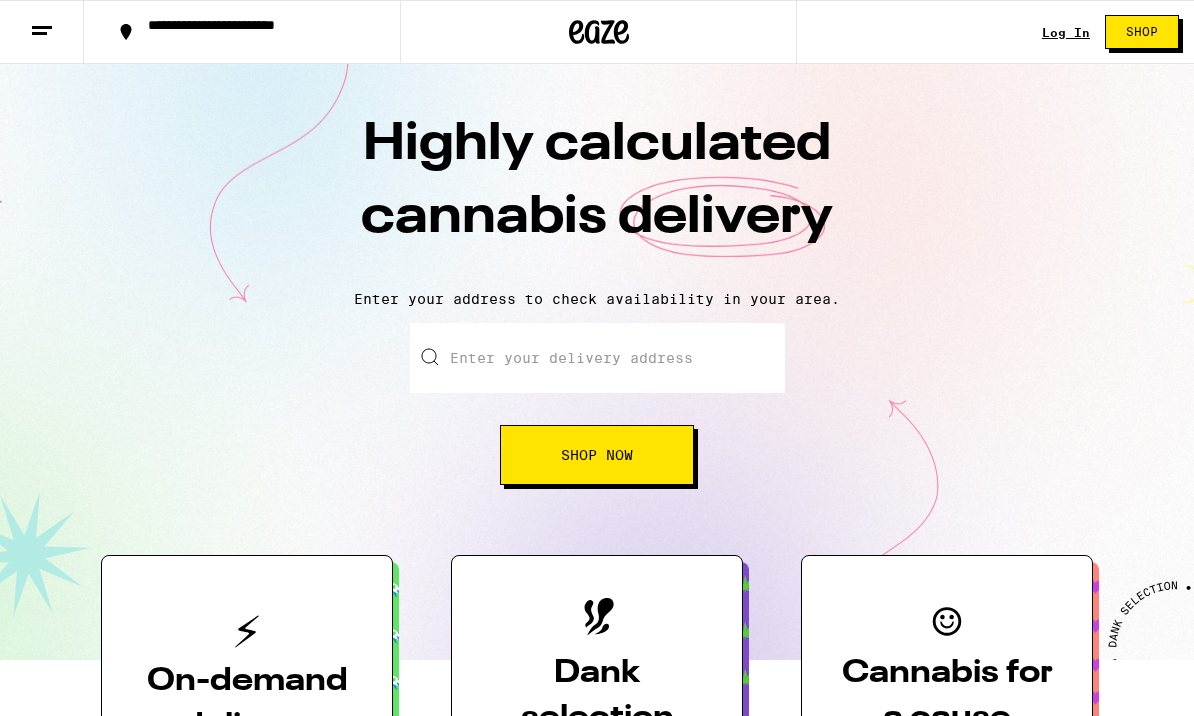 click at bounding box center [42, 27] 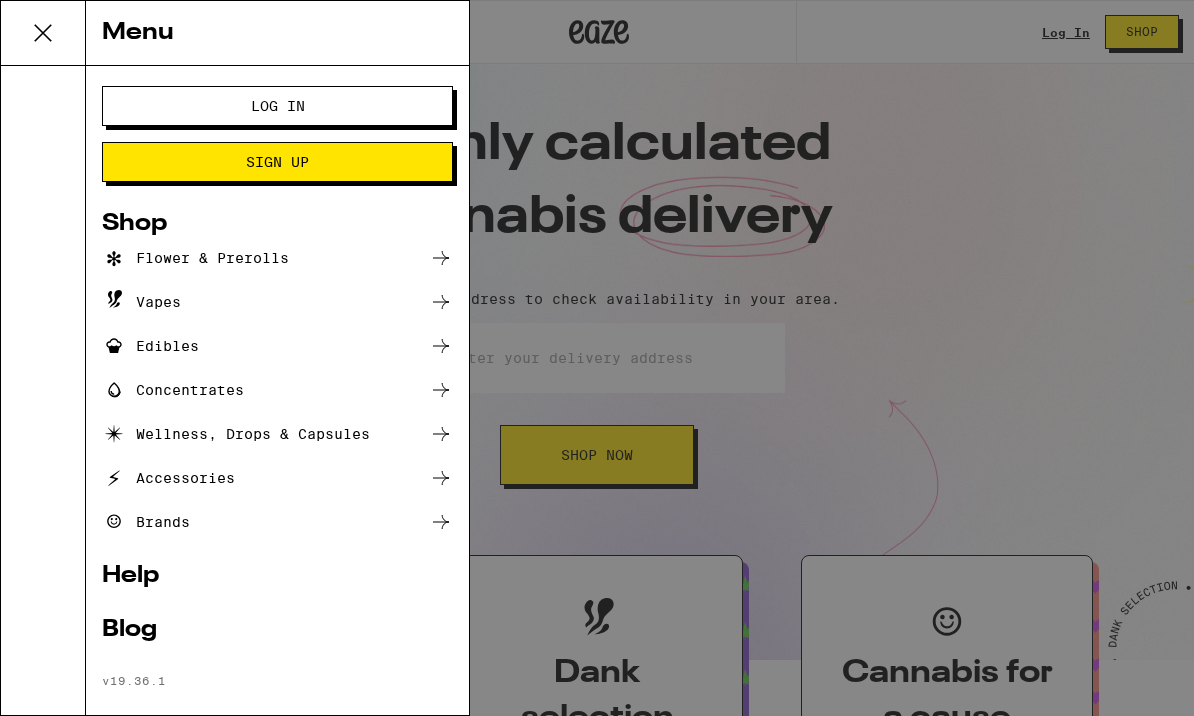 click on "Edibles" at bounding box center (150, 346) 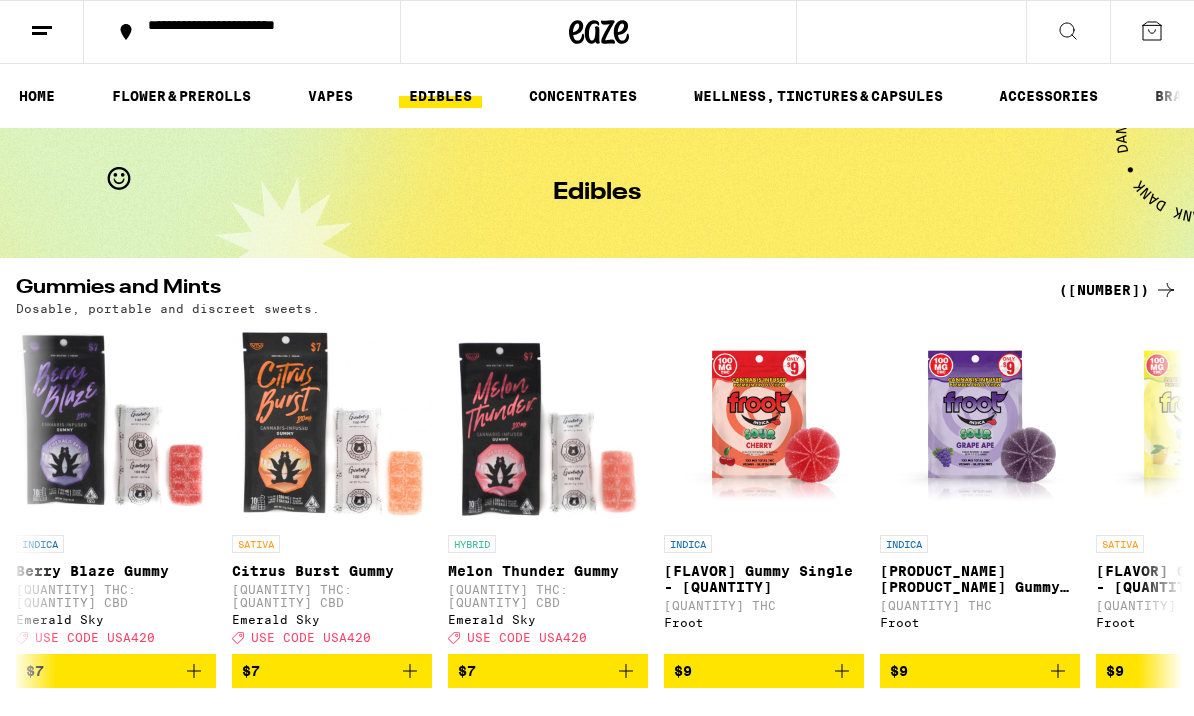 scroll, scrollTop: 0, scrollLeft: 0, axis: both 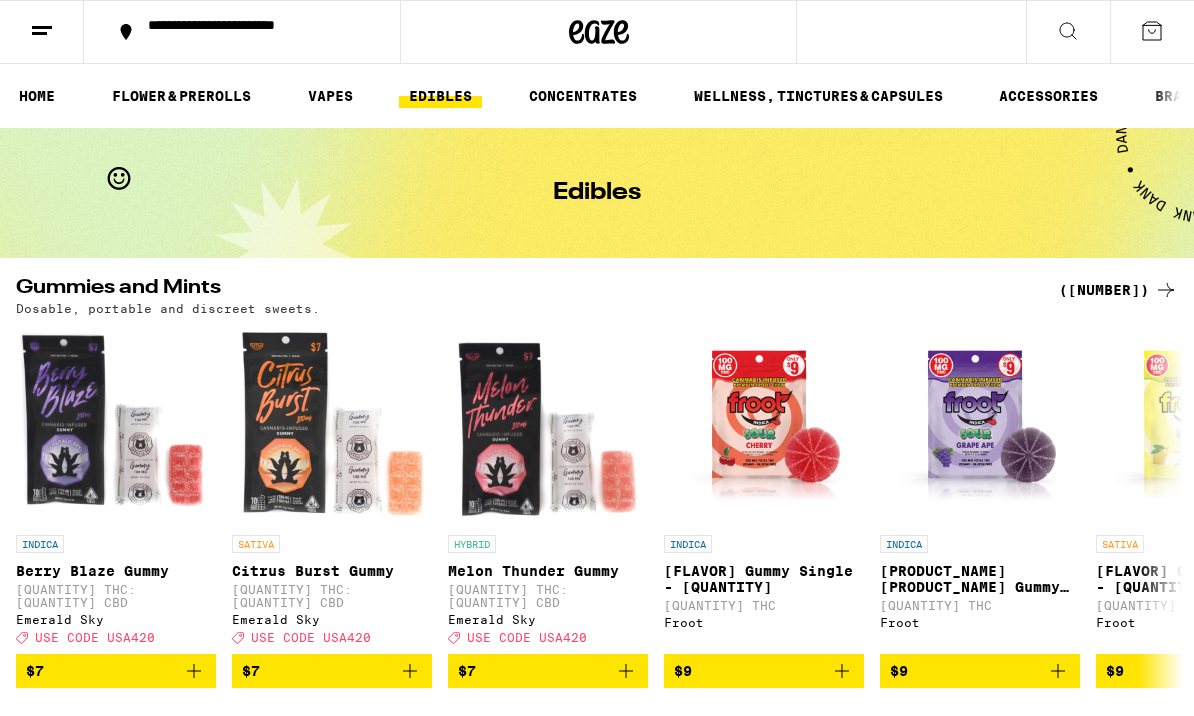 click at bounding box center (1068, 31) 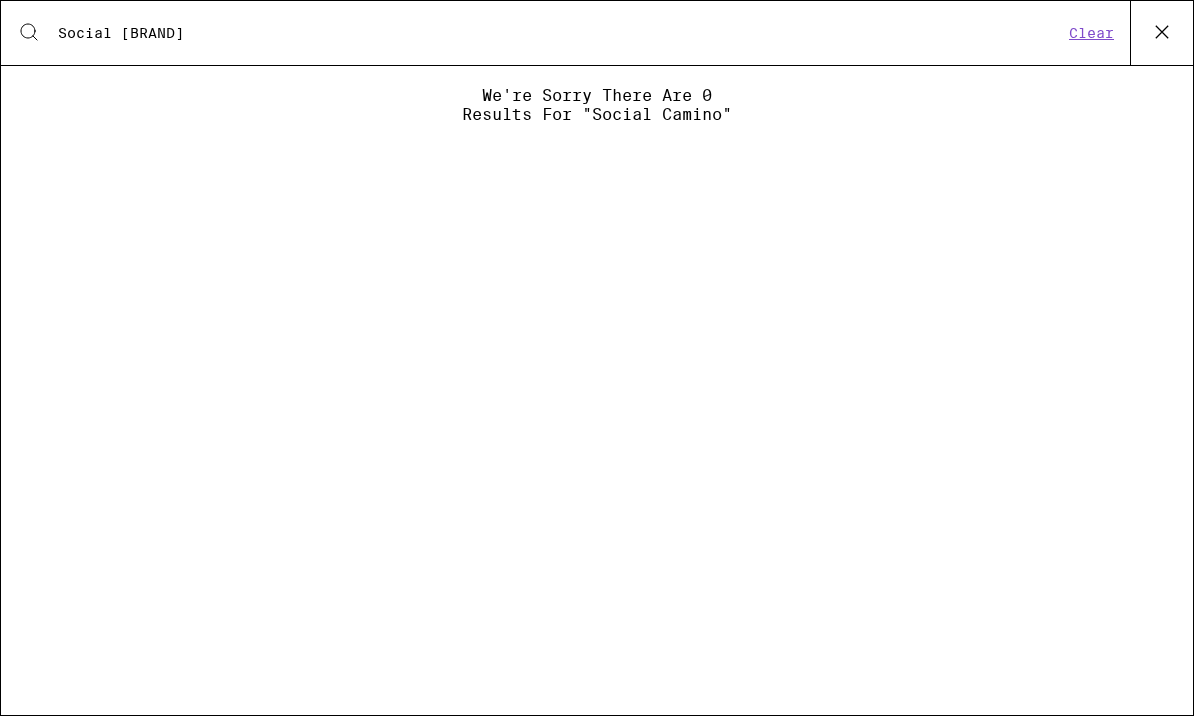 type on "Social [BRAND]" 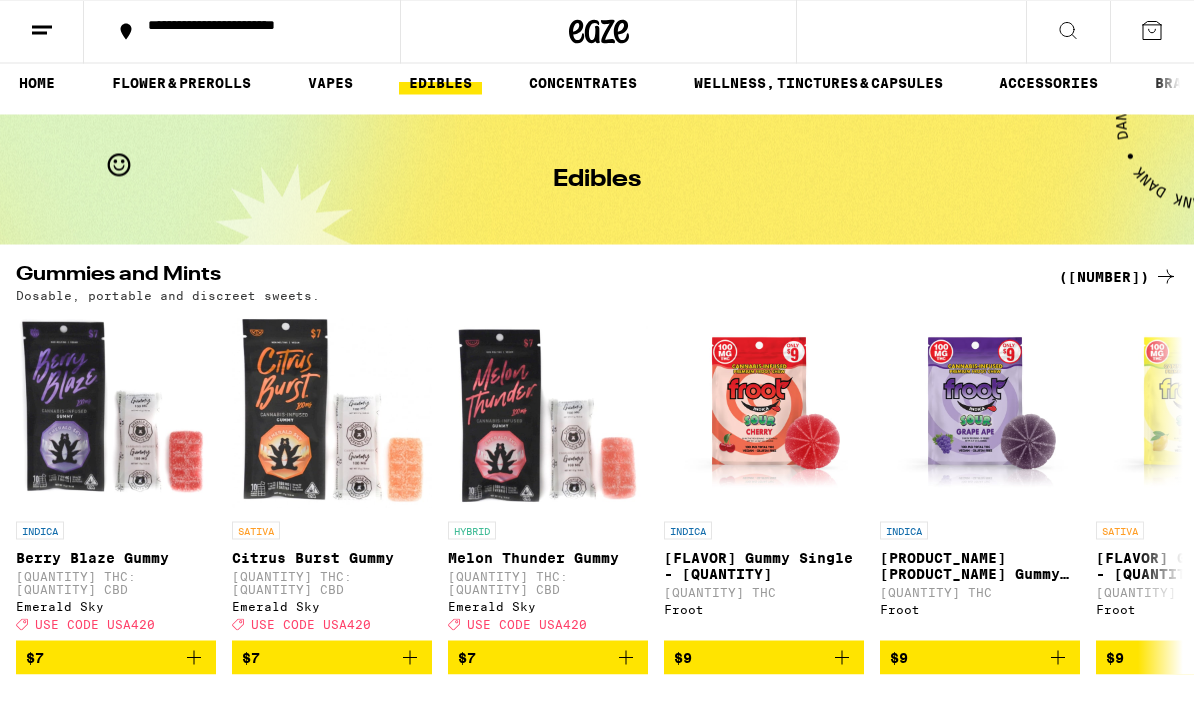scroll, scrollTop: 0, scrollLeft: 0, axis: both 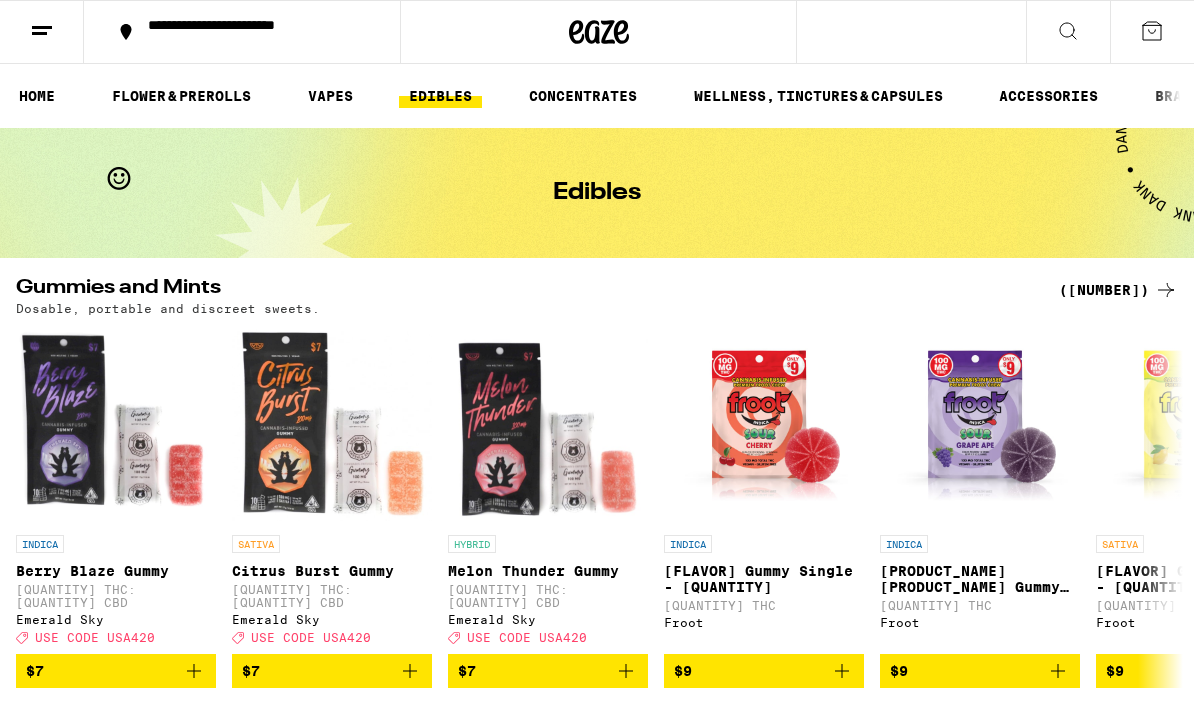 click at bounding box center (1068, 31) 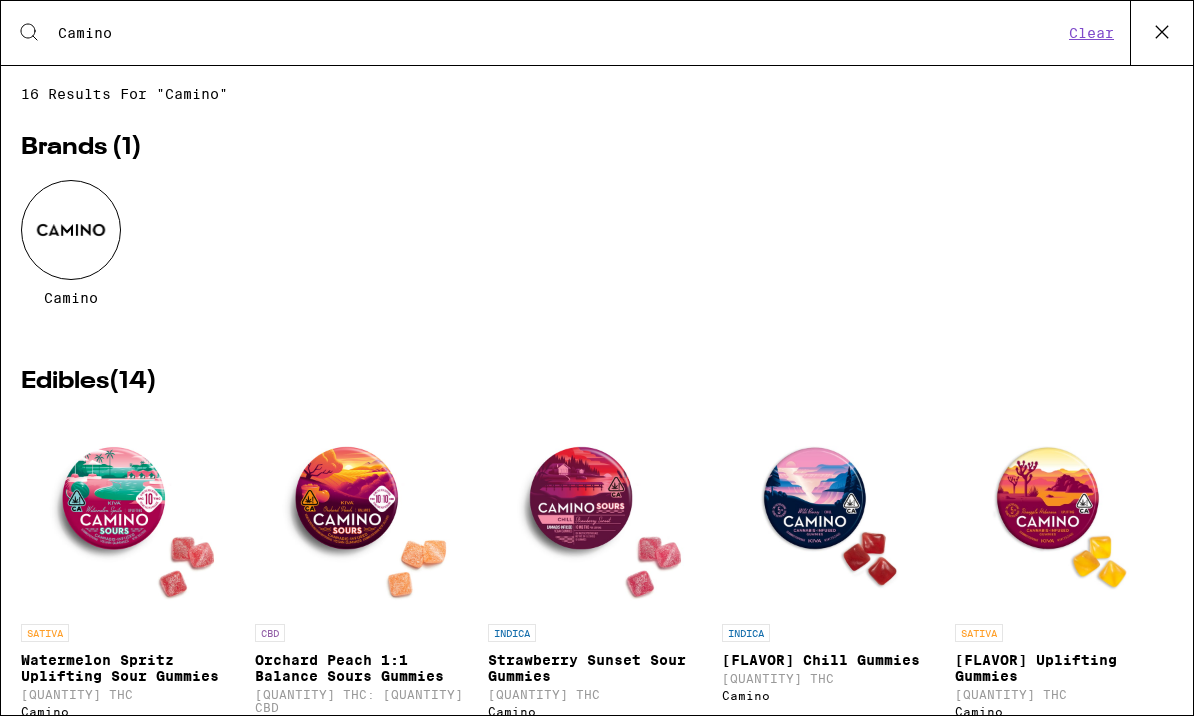 type on "Camino" 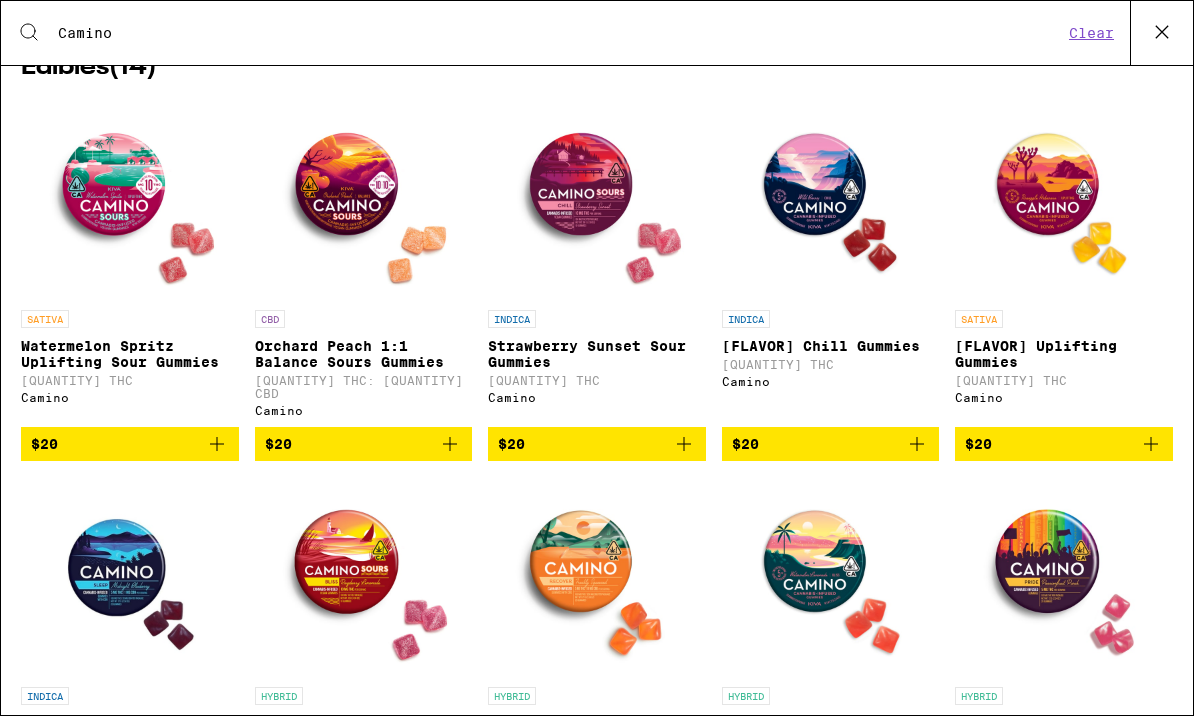 scroll, scrollTop: 307, scrollLeft: 0, axis: vertical 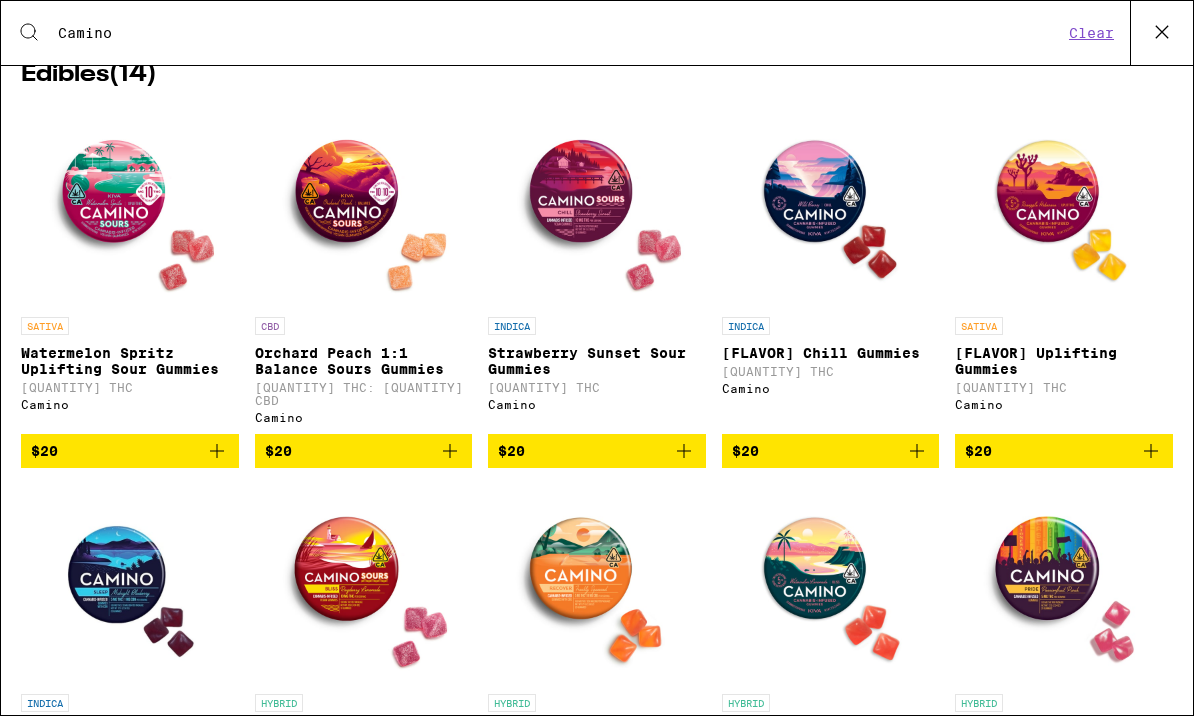 click on "([NUMBER]) results for "[BRAND]" Brands ( [NUMBER] ) [BRAND] Edibles ( [NUMBER] ) [STRAIN] [FLAVOR] Uplifting Sour Gummies [QUANTITY] THC [BRAND] $[PRICE] CBD [FLAVOR] [RATIO] Balance Sours Gummies [QUANTITY] THC: [QUANTITY] CBD [BRAND] $[PRICE] [STRAIN] [FLAVOR] Sour Gummies [QUANTITY] THC [BRAND] $[PRICE] [STRAIN] [FLAVOR] Chill Gummies [QUANTITY] THC [BRAND] $[PRICE] [STRAIN] [FLAVOR] Uplifting Gummies [QUANTITY] THC [BRAND] $[PRICE] [STRAIN] [FLAVOR] Sleep Gummies [QUANTITY] THC [BRAND] $[PRICE] [STRAIN] [FLAVOR] Bliss Sour Gummies [QUANTITY] THC [BRAND] $[PRICE] [STRAIN] [FLAVOR] Recover Sour Gummies [QUANTITY] THC [BRAND] $[PRICE] [STRAIN] [FLAVOR] Bliss Gummies [QUANTITY] THC [BRAND] $[PRICE] [STRAIN] [FLAVOR] Pride Gummies [QUANTITY] THC [BRAND] $[PRICE] Load More Concentrates ( [NUMBER] ) [STRAIN] [WEIGHT] [FLAVOR] Live Resin Terp Sugar - [WEIGHT] [PERCENTAGE]% THC [BRAND] $[PRICE]" at bounding box center [597, 83] 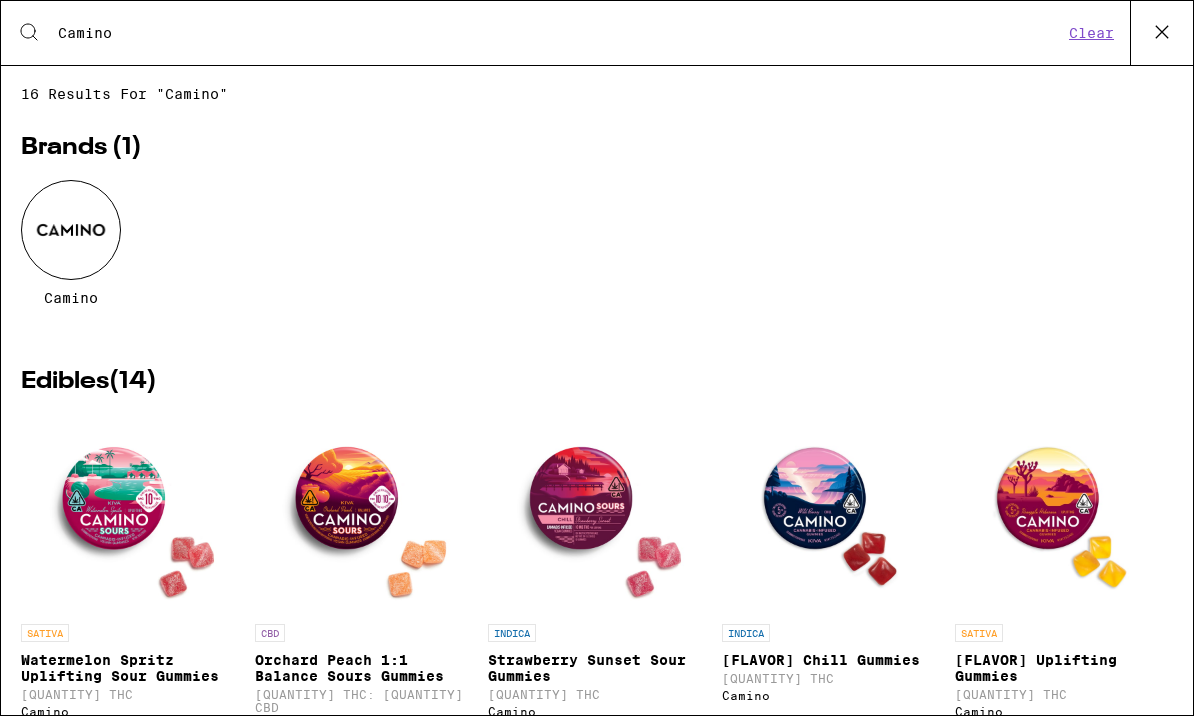 scroll, scrollTop: 0, scrollLeft: 0, axis: both 